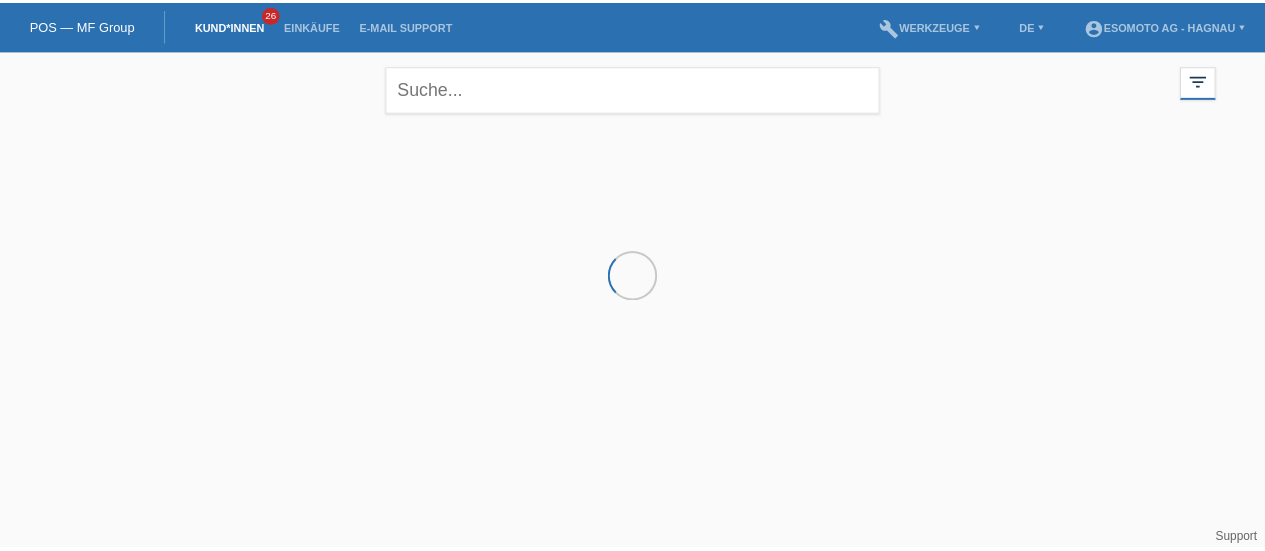 scroll, scrollTop: 0, scrollLeft: 0, axis: both 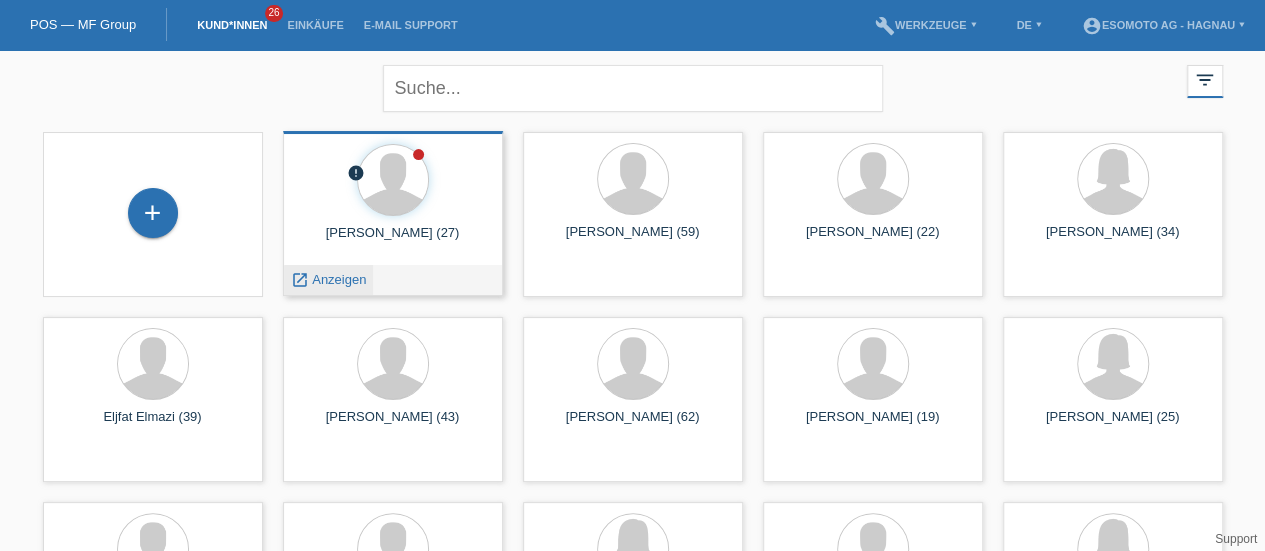 click on "Anzeigen" at bounding box center [339, 279] 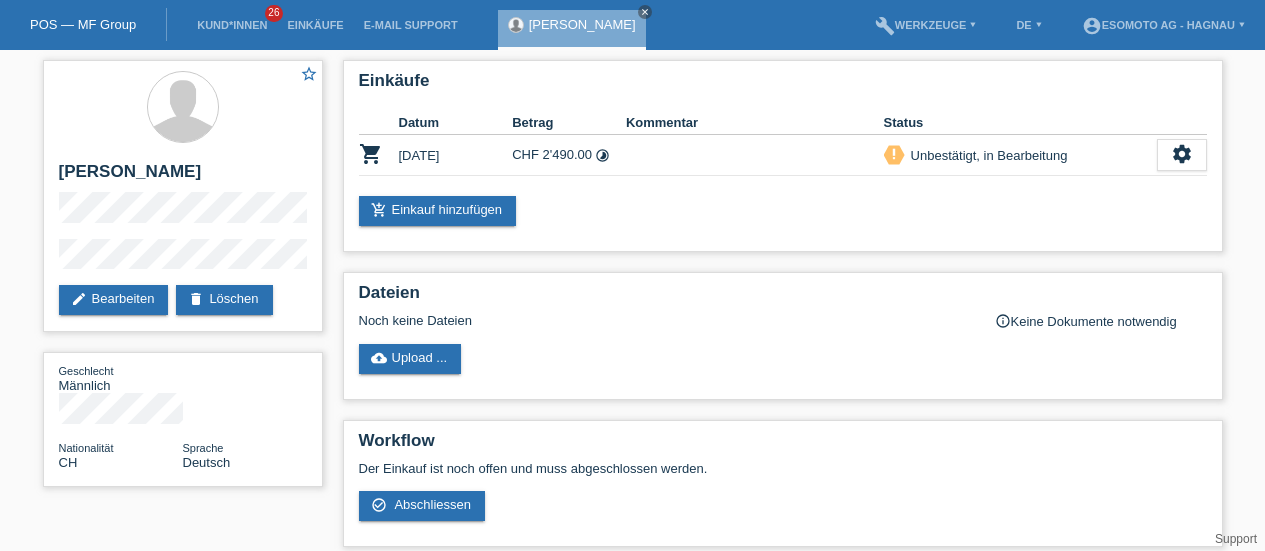 scroll, scrollTop: 0, scrollLeft: 0, axis: both 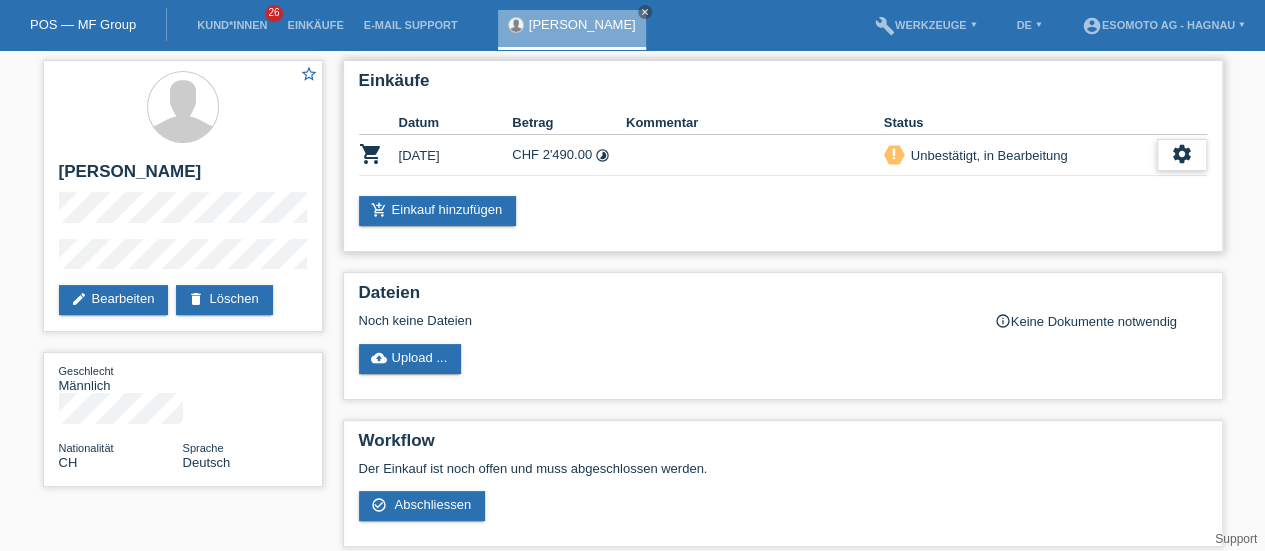 click on "settings" at bounding box center [1182, 154] 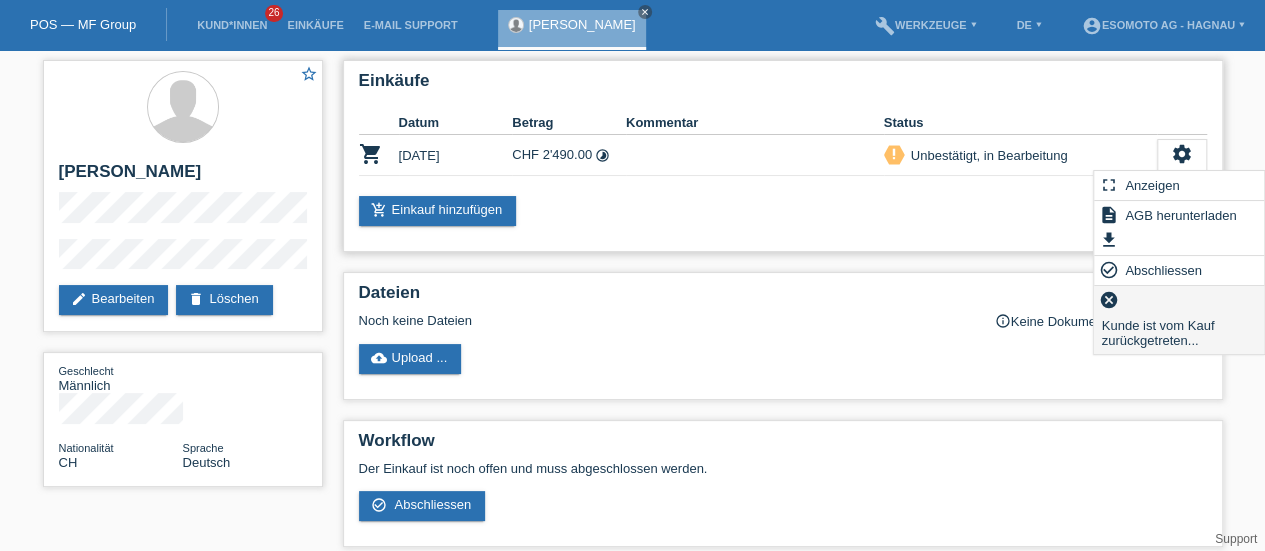 click on "Kunde ist vom Kauf zurückgetreten..." at bounding box center (1179, 332) 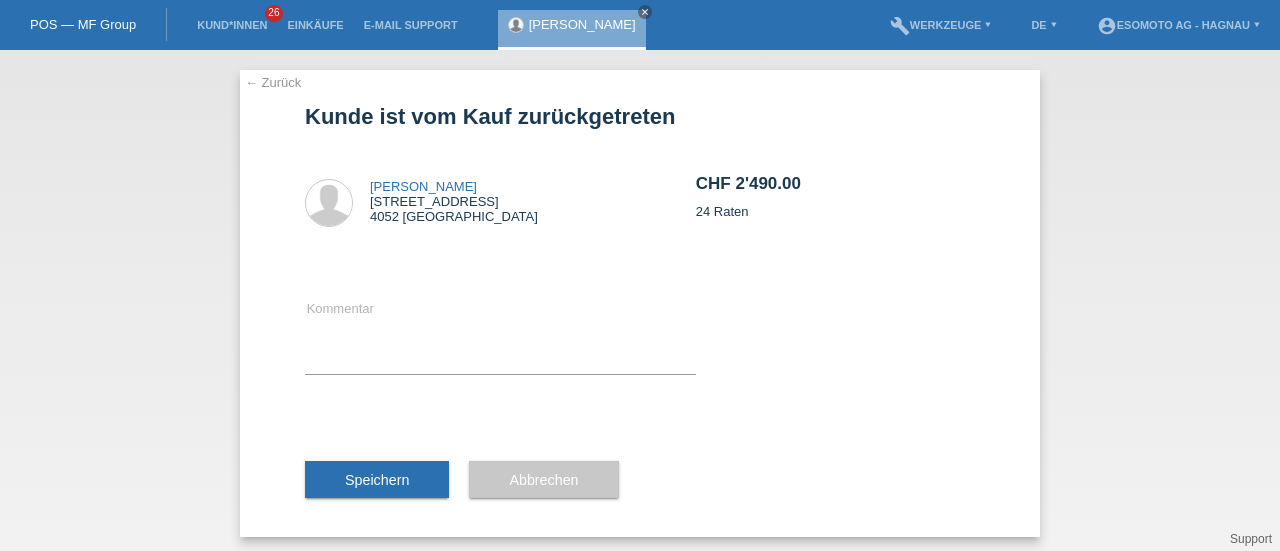 scroll, scrollTop: 0, scrollLeft: 0, axis: both 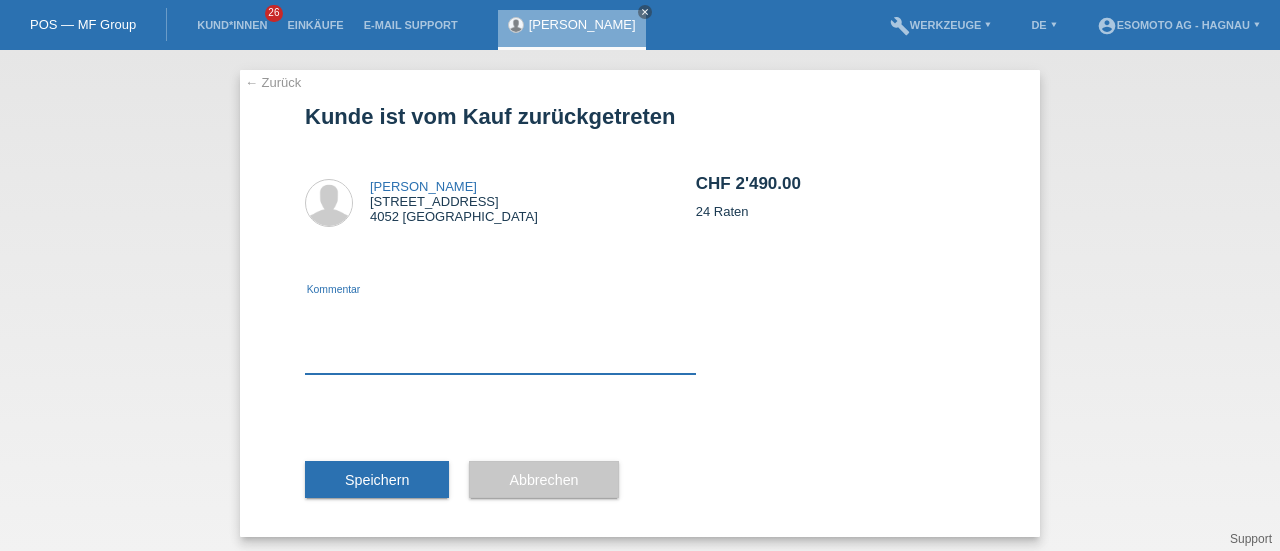 click at bounding box center (500, 335) 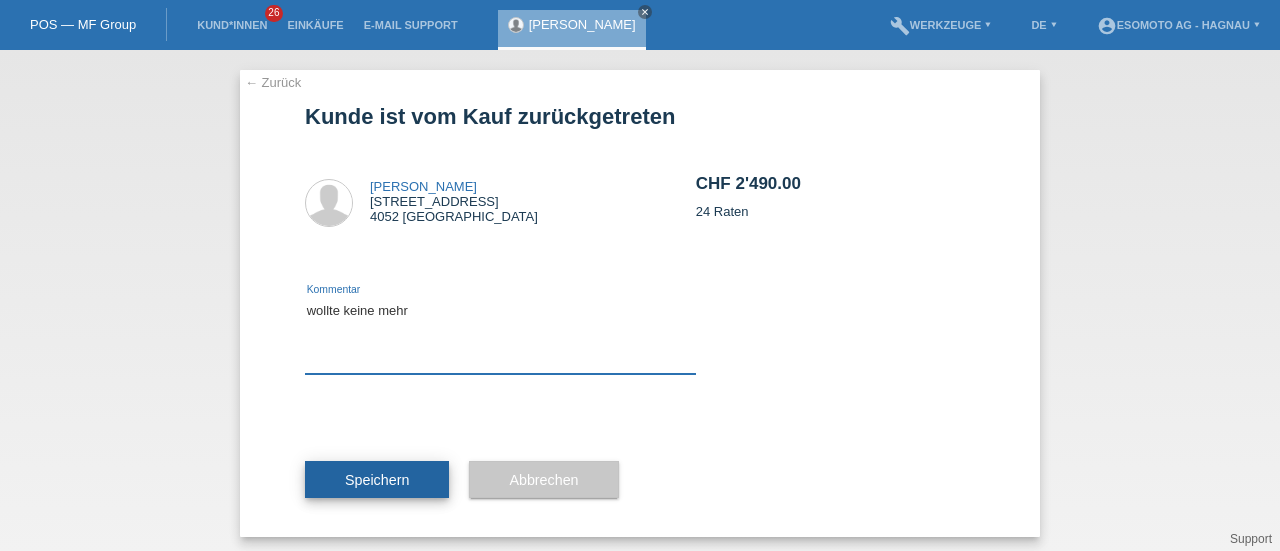 type on "wollte keine mehr" 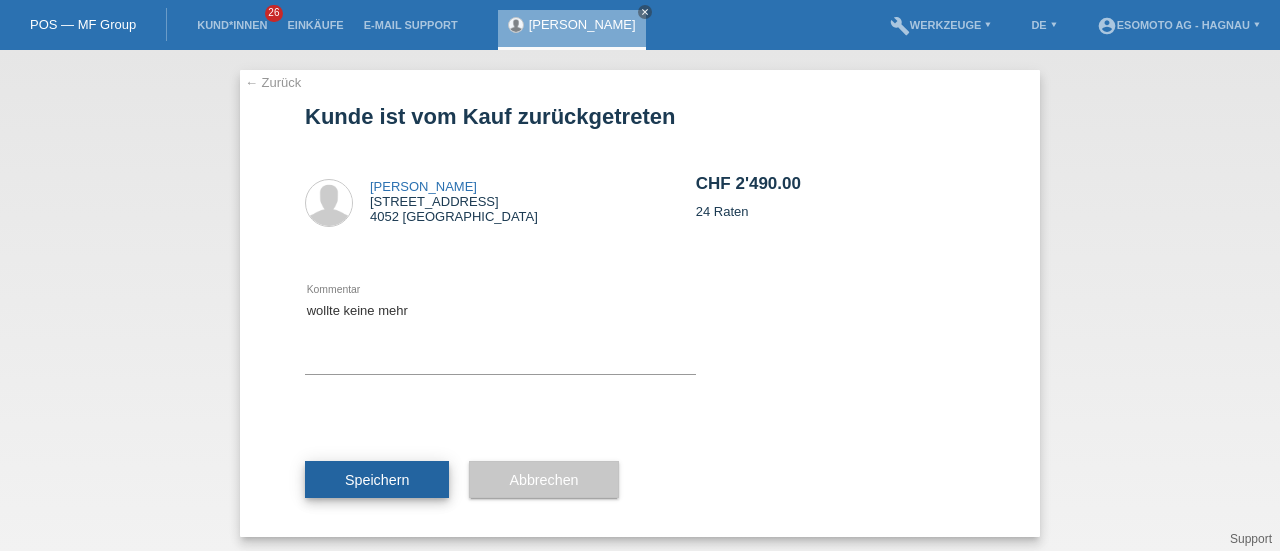 click on "Speichern" at bounding box center [377, 480] 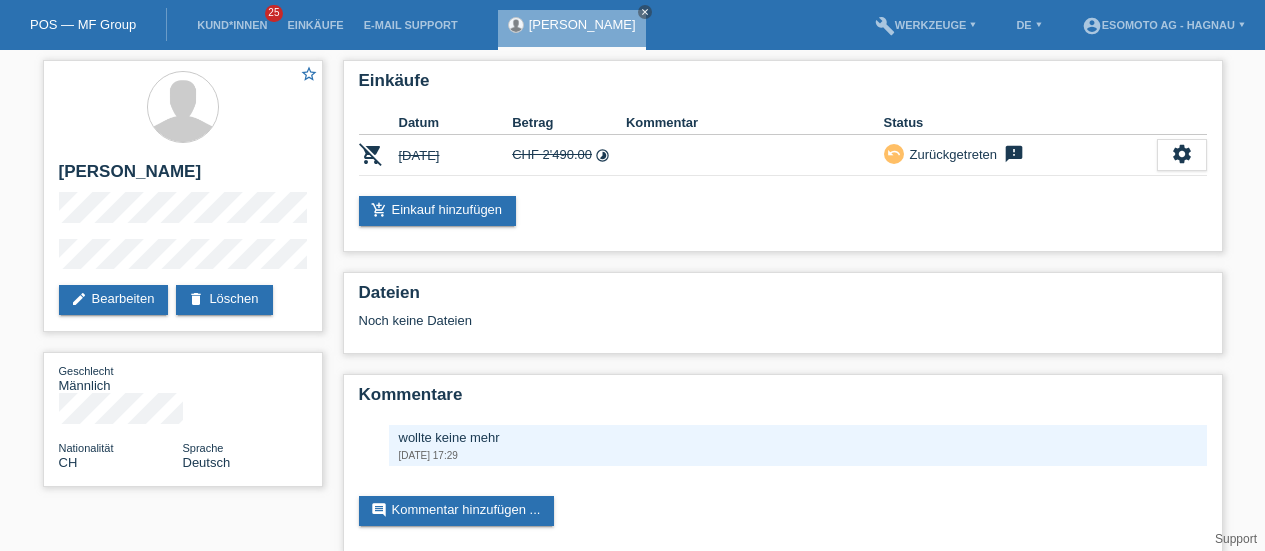 scroll, scrollTop: 0, scrollLeft: 0, axis: both 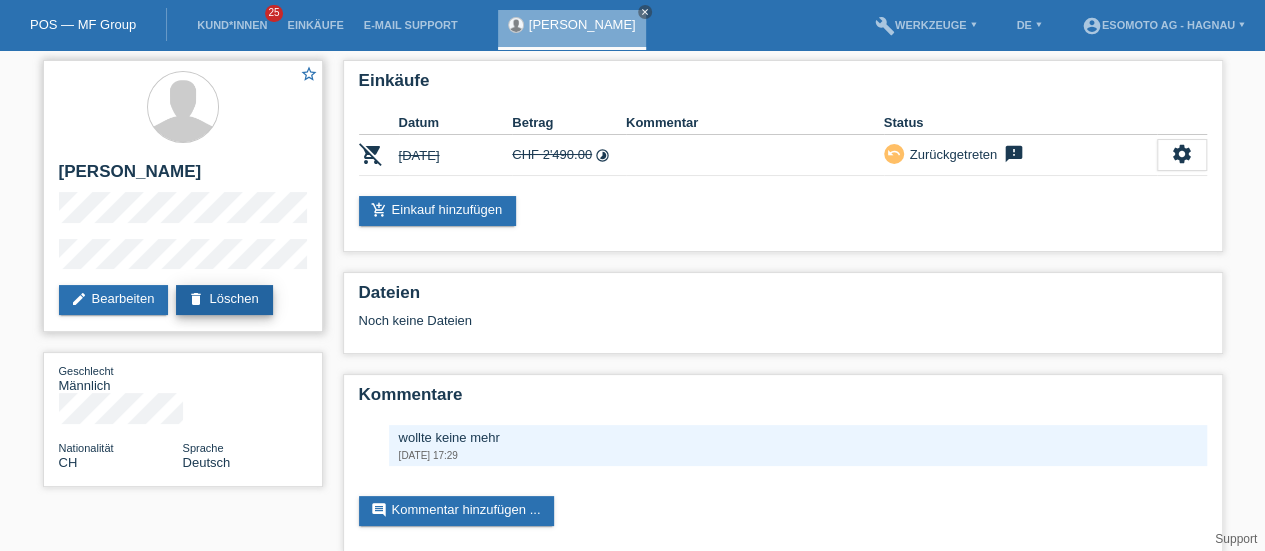 click on "delete  Löschen" at bounding box center [224, 300] 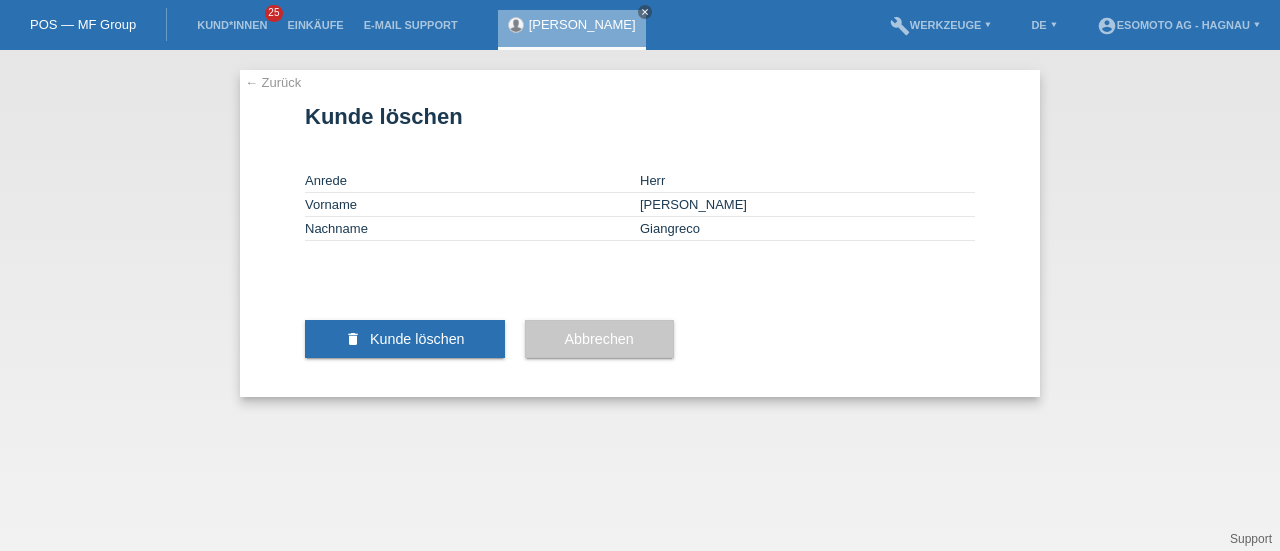 scroll, scrollTop: 0, scrollLeft: 0, axis: both 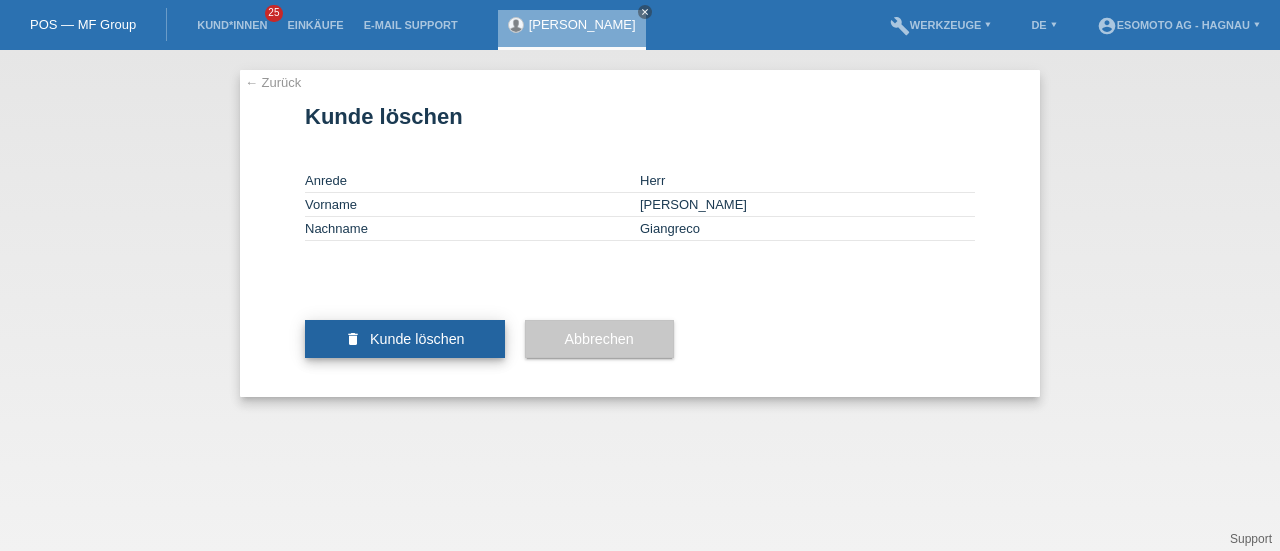 click on "Kunde löschen" at bounding box center (417, 339) 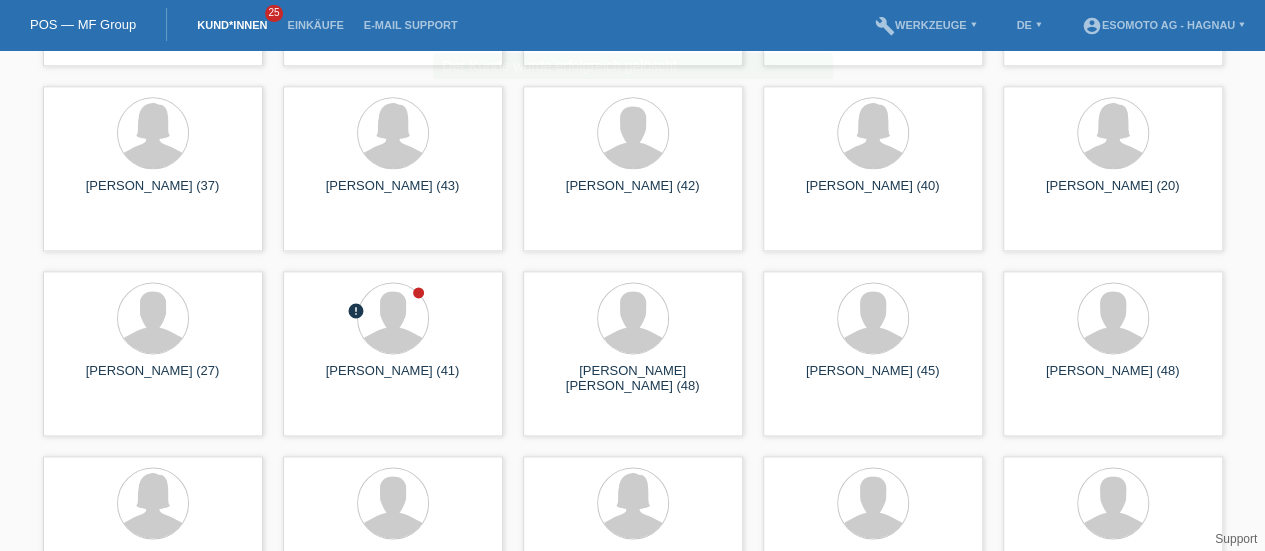 scroll, scrollTop: 1273, scrollLeft: 0, axis: vertical 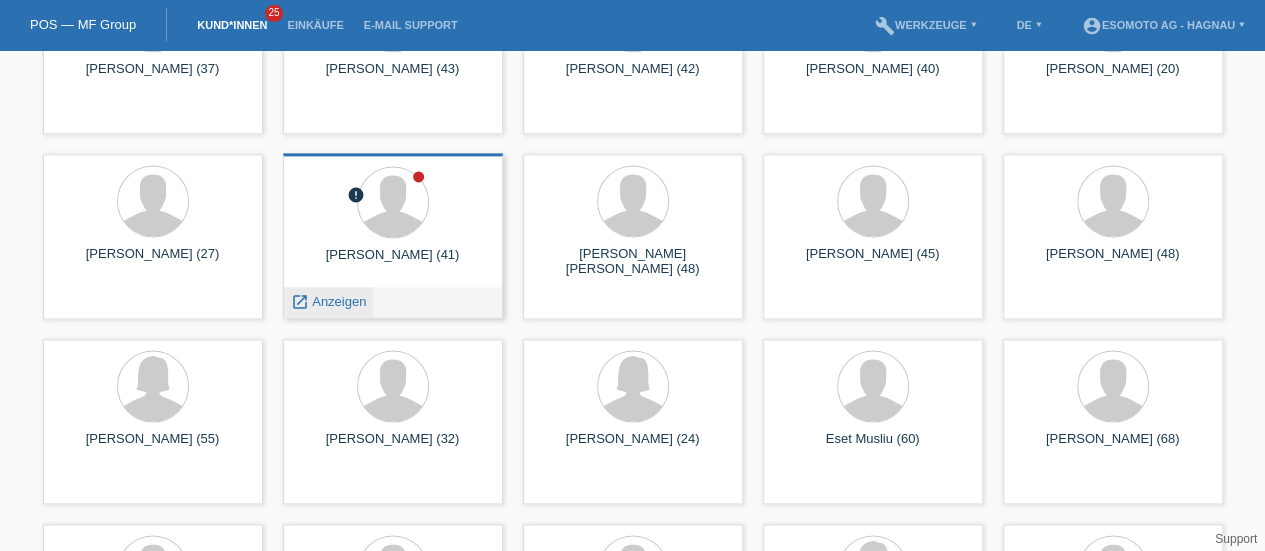 click on "Anzeigen" at bounding box center [339, 301] 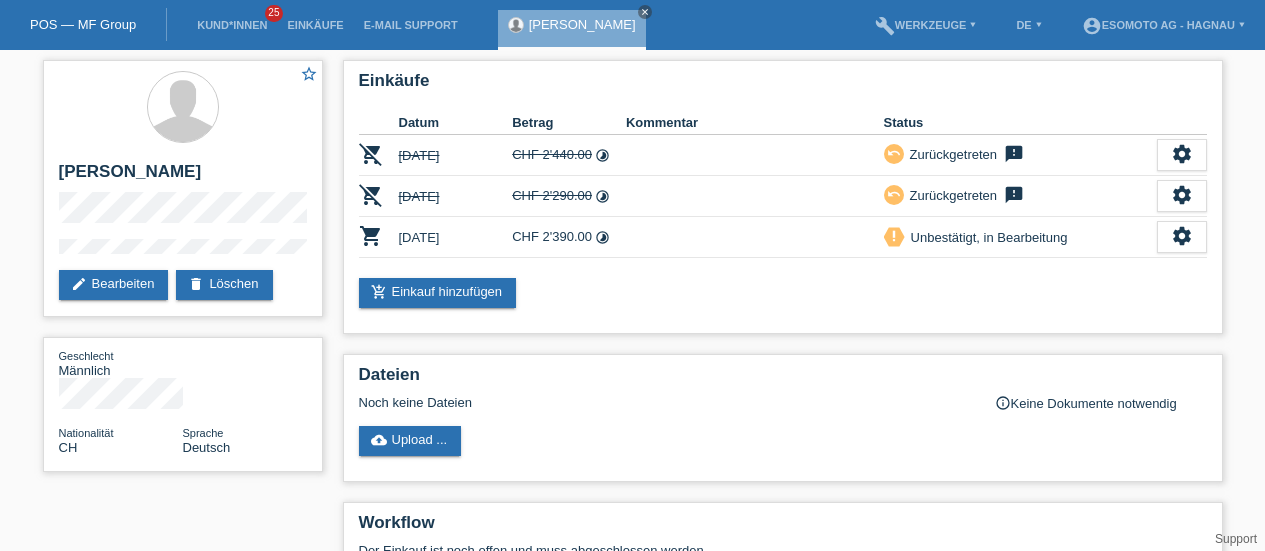 scroll, scrollTop: 0, scrollLeft: 0, axis: both 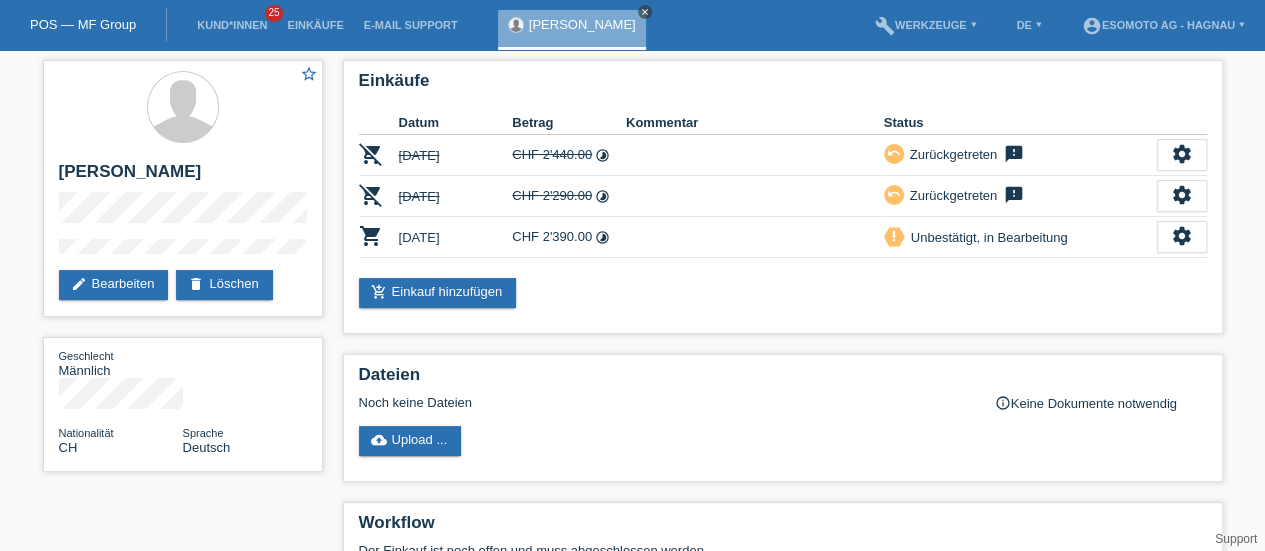 click on "close" at bounding box center (645, 12) 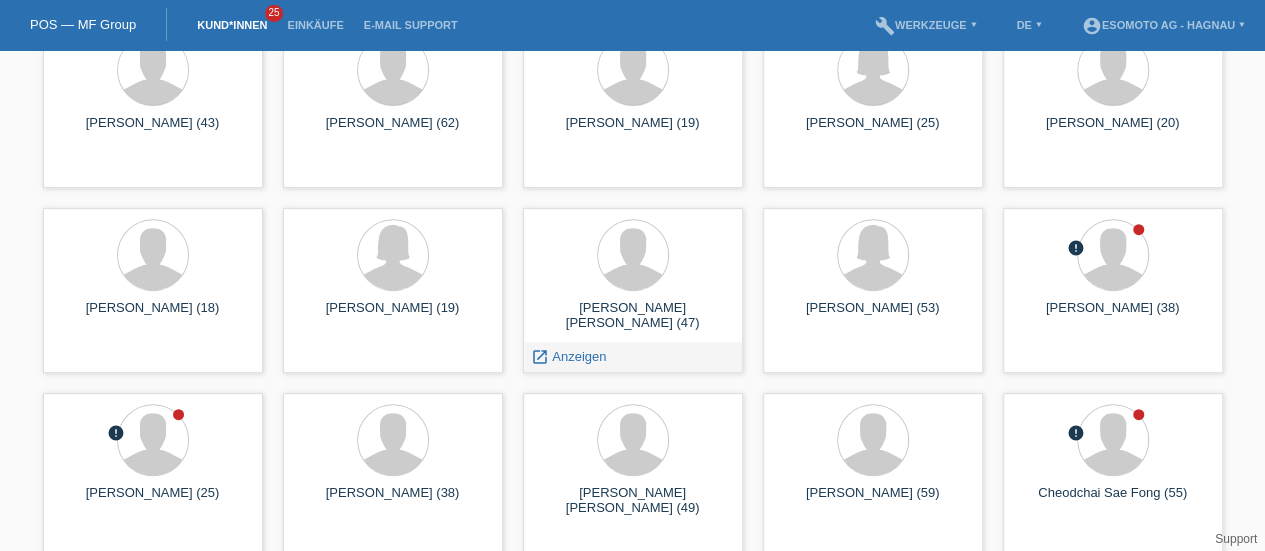 scroll, scrollTop: 299, scrollLeft: 0, axis: vertical 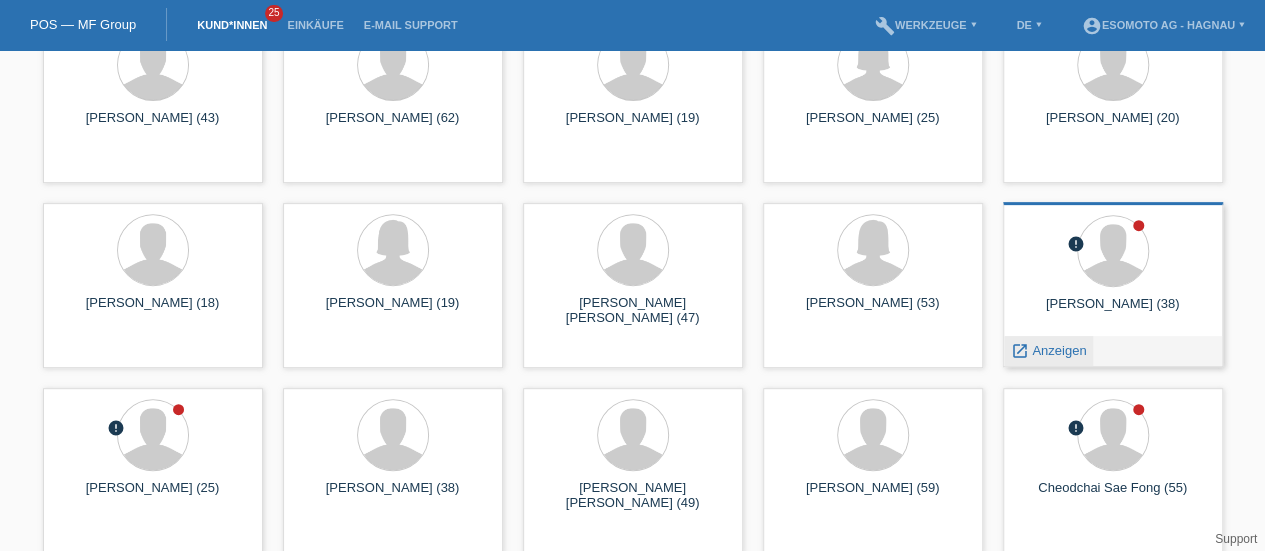 click on "Anzeigen" at bounding box center [1059, 350] 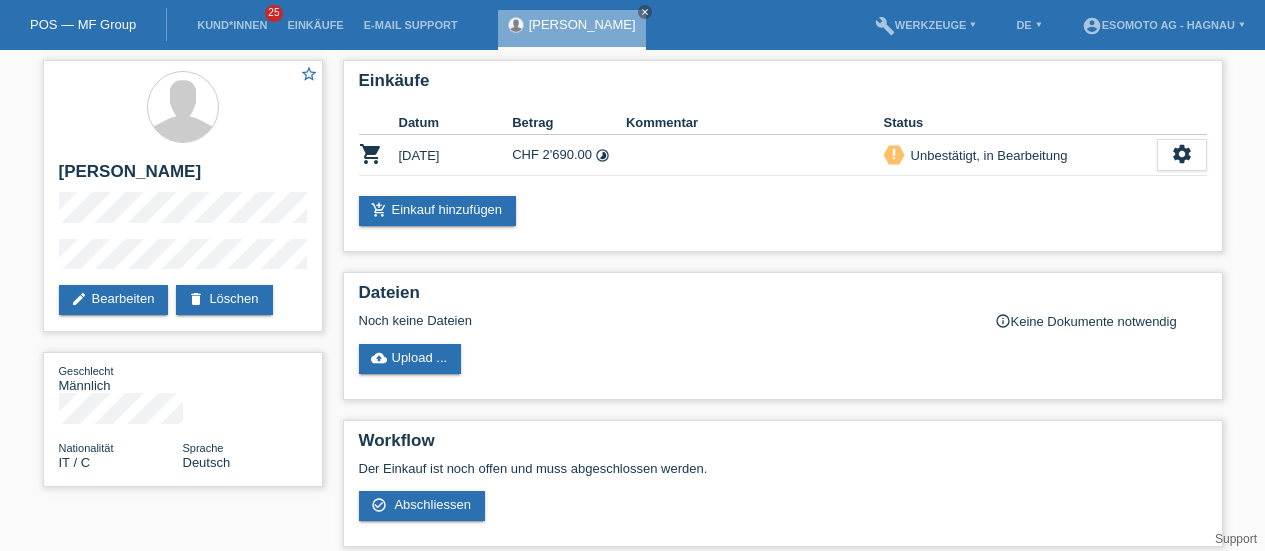 scroll, scrollTop: 0, scrollLeft: 0, axis: both 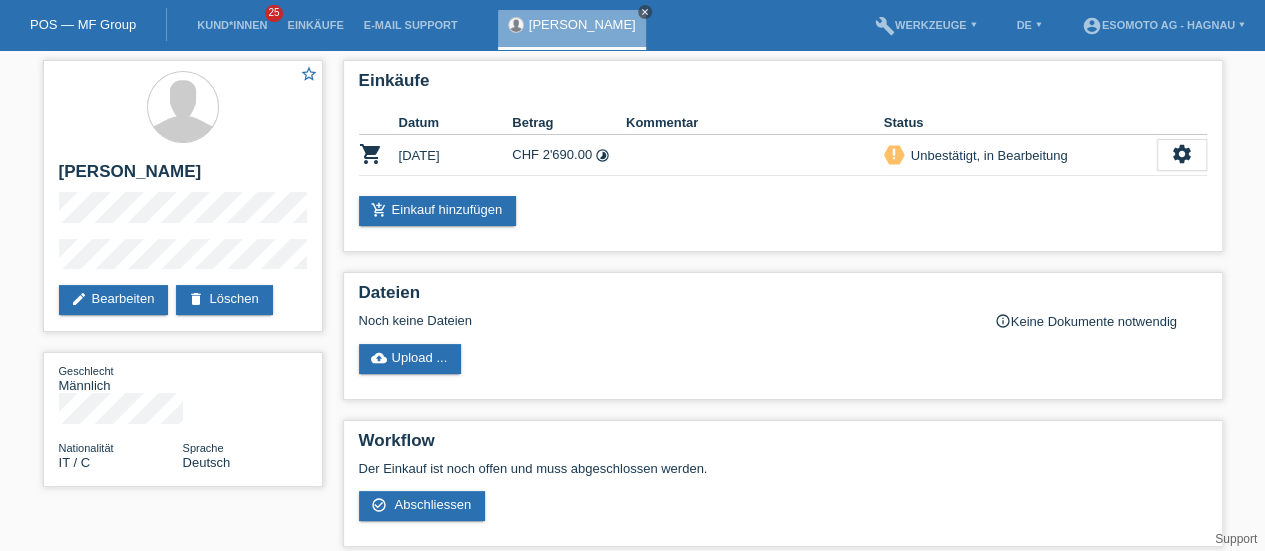 click on "close" at bounding box center (645, 12) 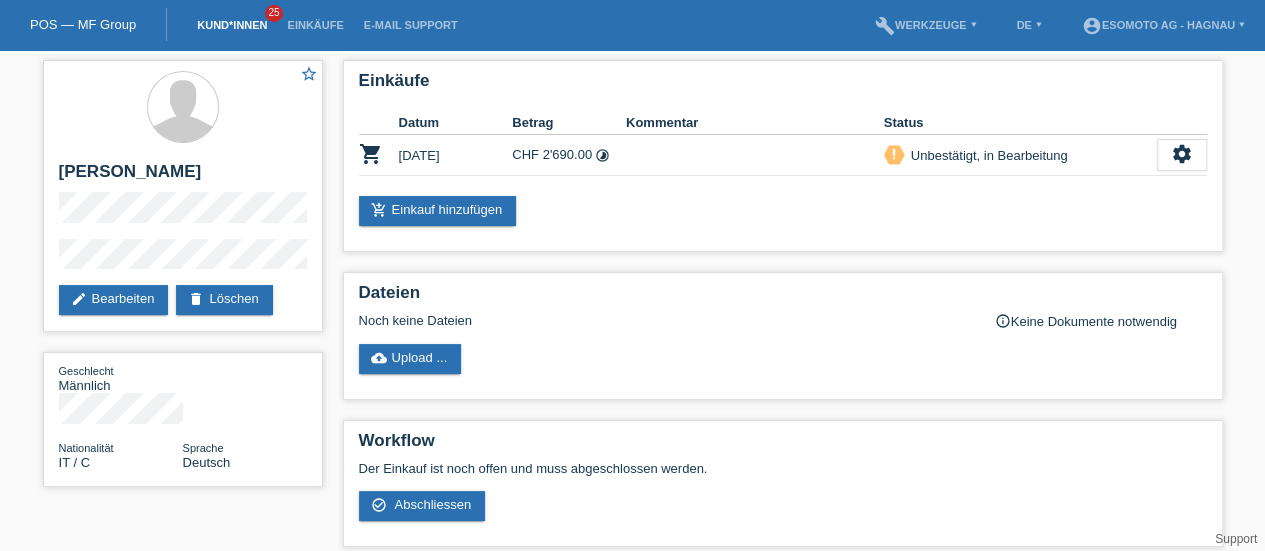 click on "Kund*innen" at bounding box center [232, 25] 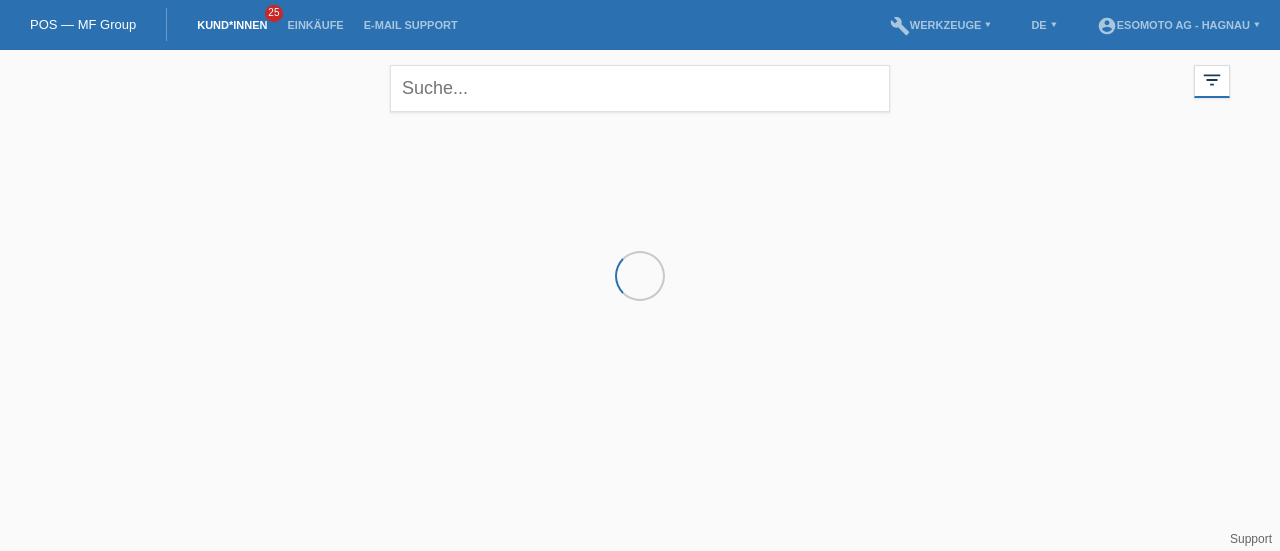scroll, scrollTop: 0, scrollLeft: 0, axis: both 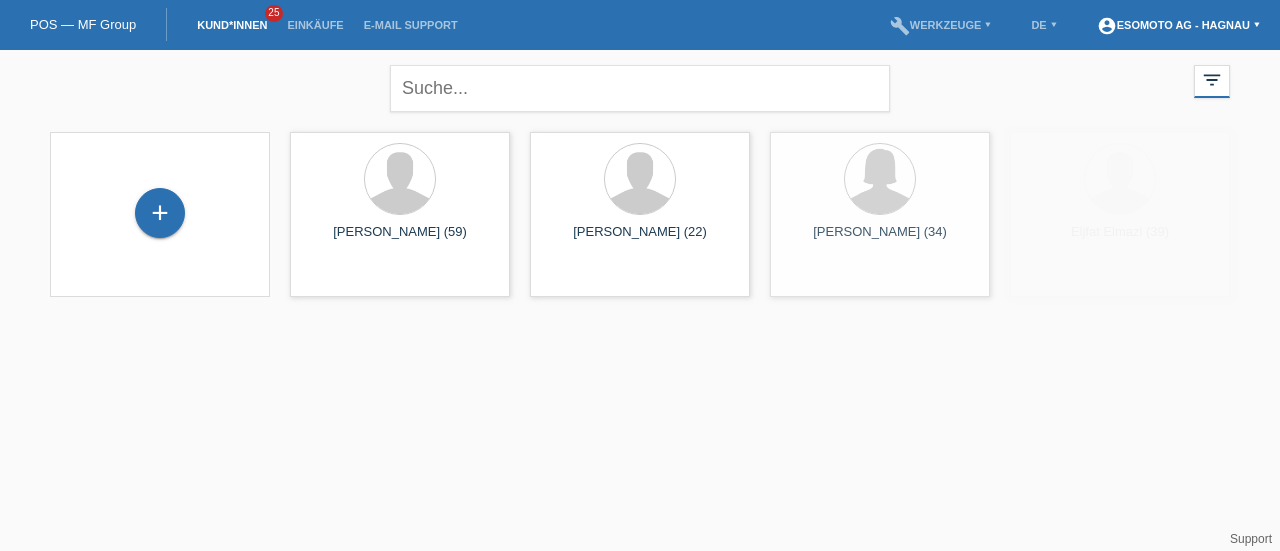 click on "account_circle  Esomoto AG - Hagnau ▾" at bounding box center (1178, 25) 